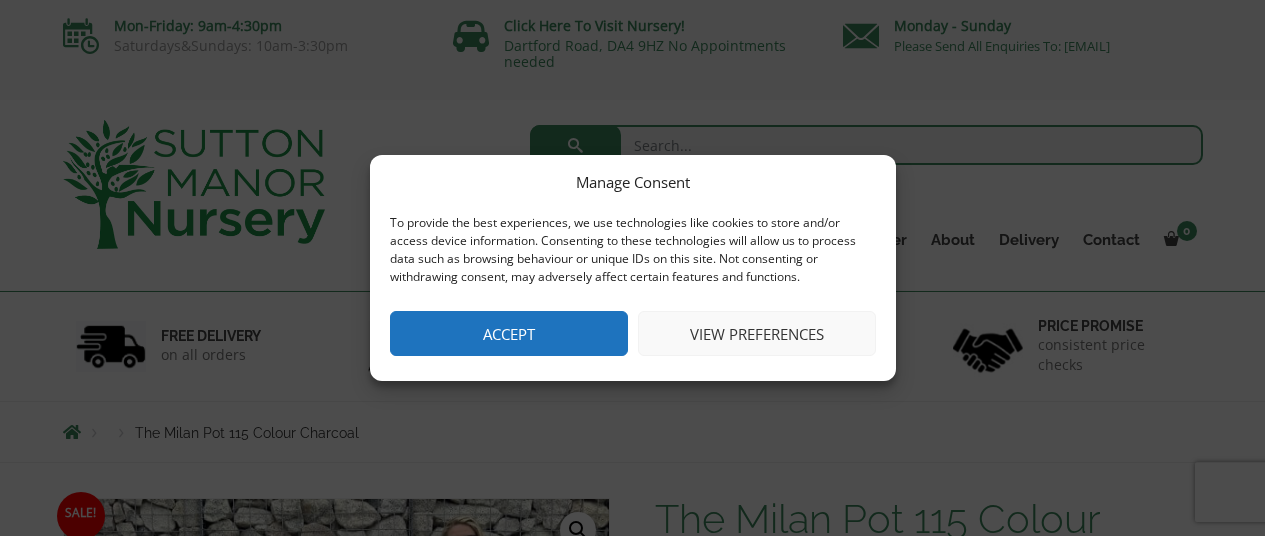 scroll, scrollTop: 0, scrollLeft: 0, axis: both 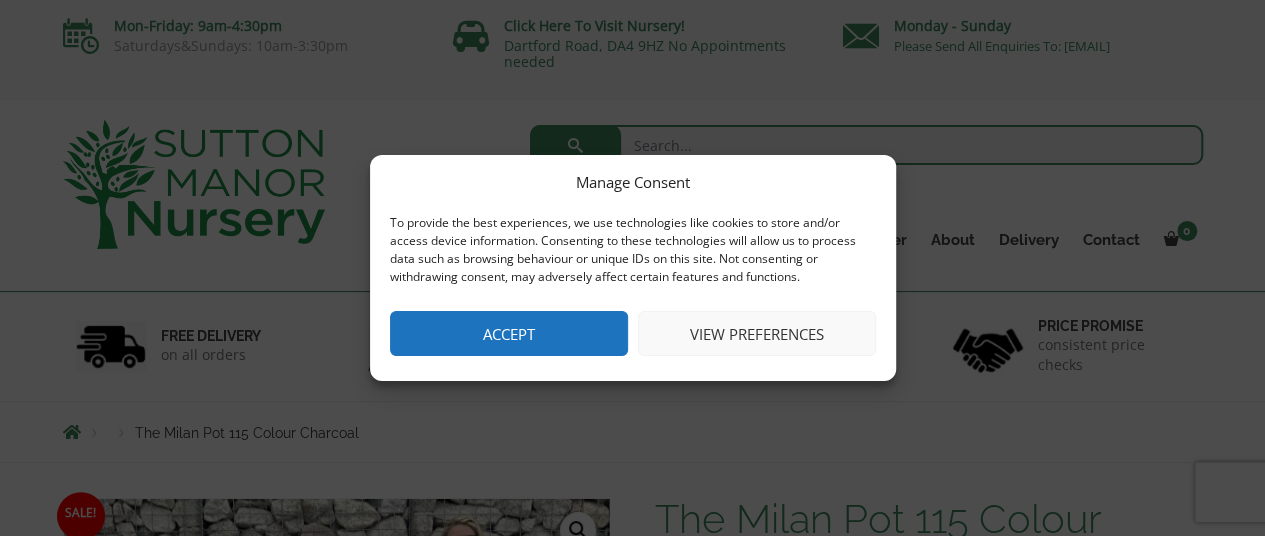 click on "Accept" at bounding box center [509, 333] 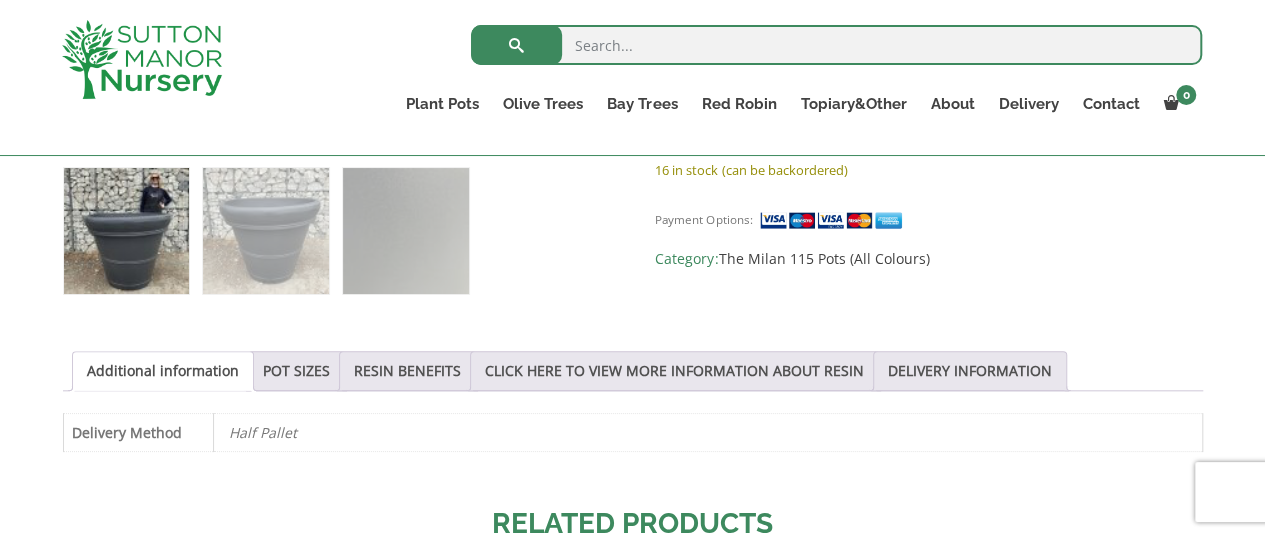 scroll, scrollTop: 900, scrollLeft: 0, axis: vertical 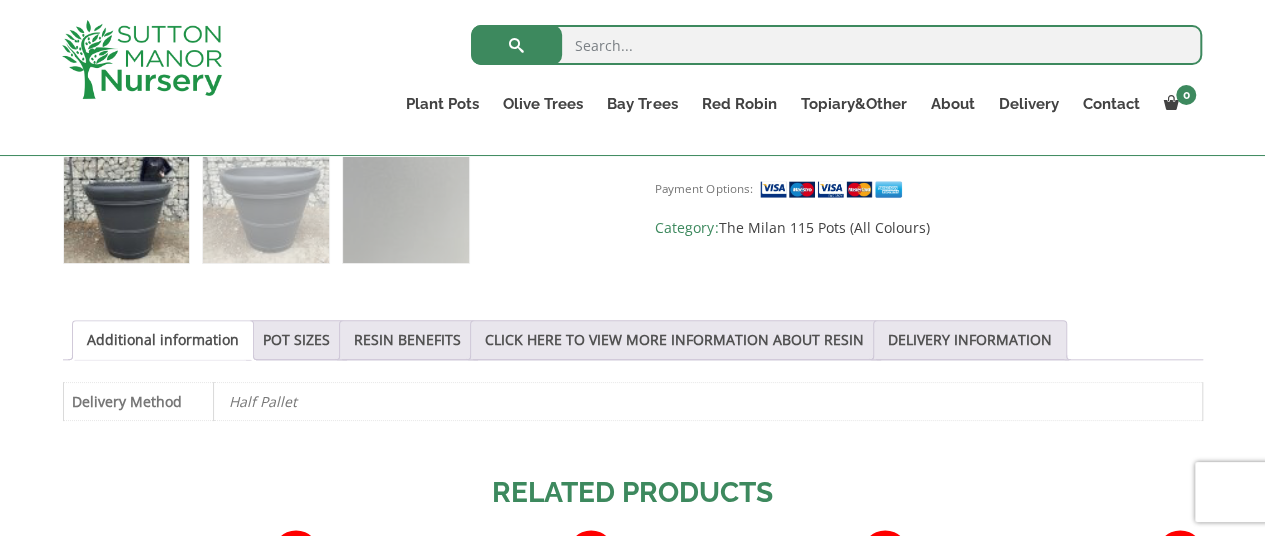 click on "POT SIZES" at bounding box center [296, 340] 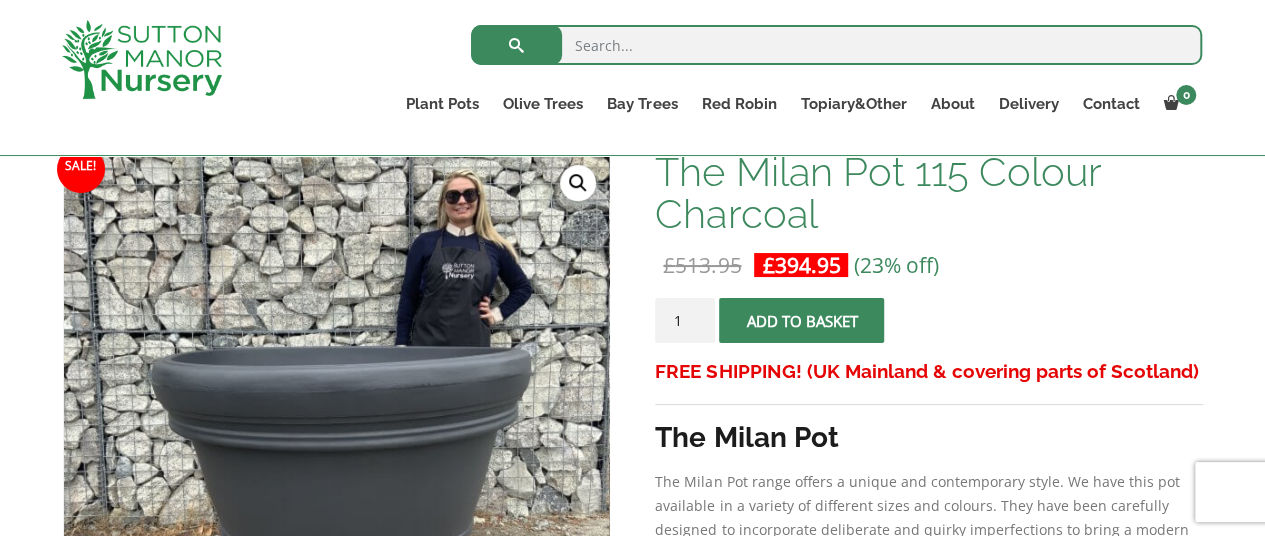 scroll, scrollTop: 200, scrollLeft: 0, axis: vertical 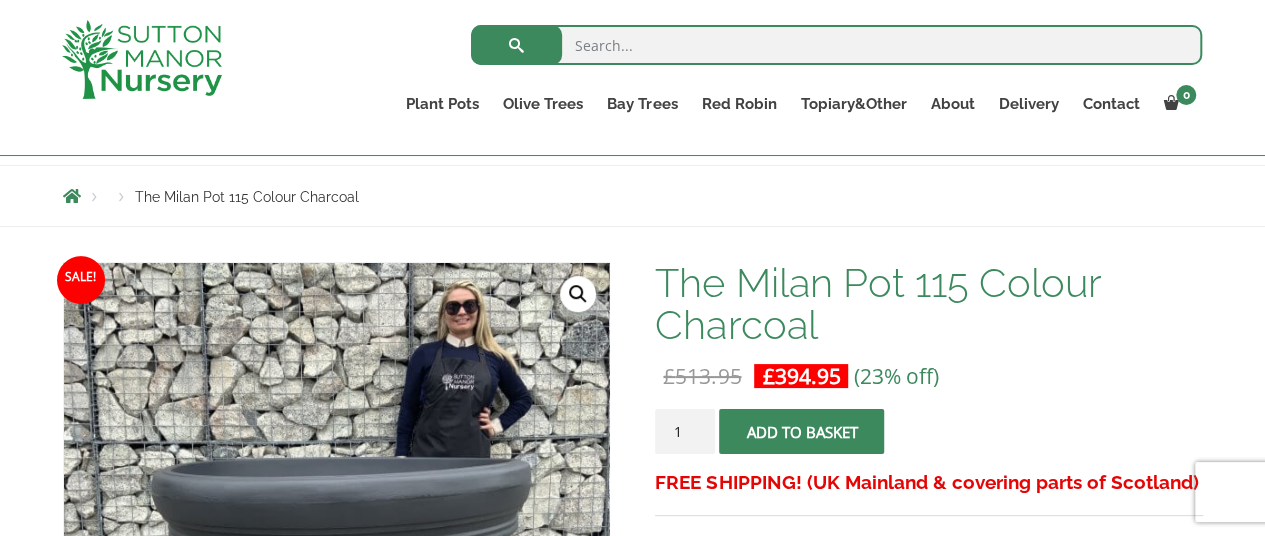 click on "Plant Pots" at bounding box center (442, 104) 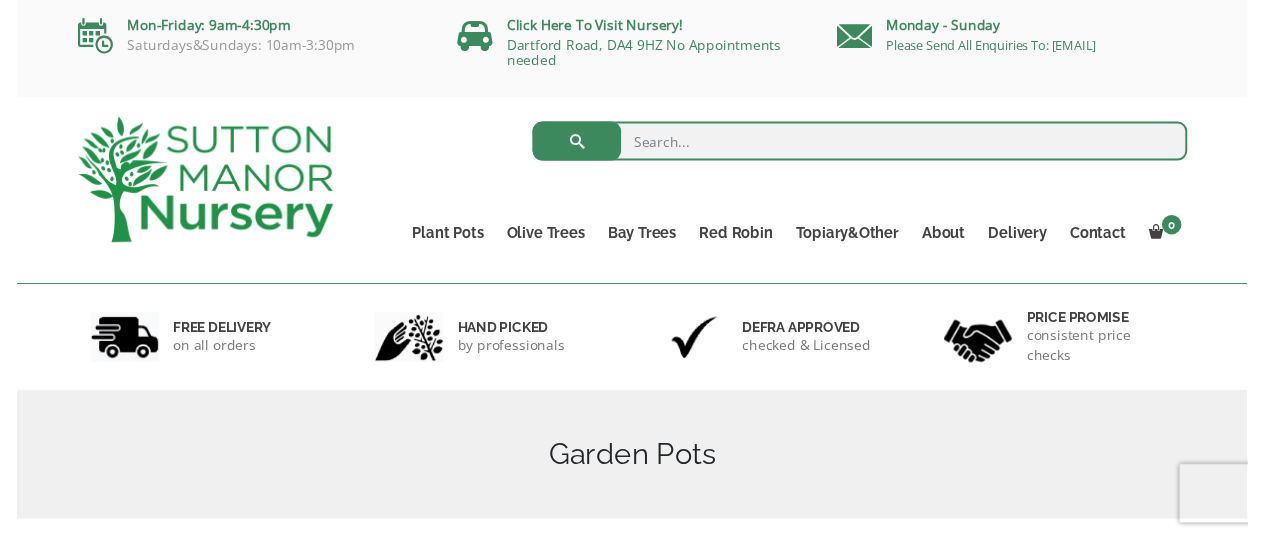 scroll, scrollTop: 0, scrollLeft: 0, axis: both 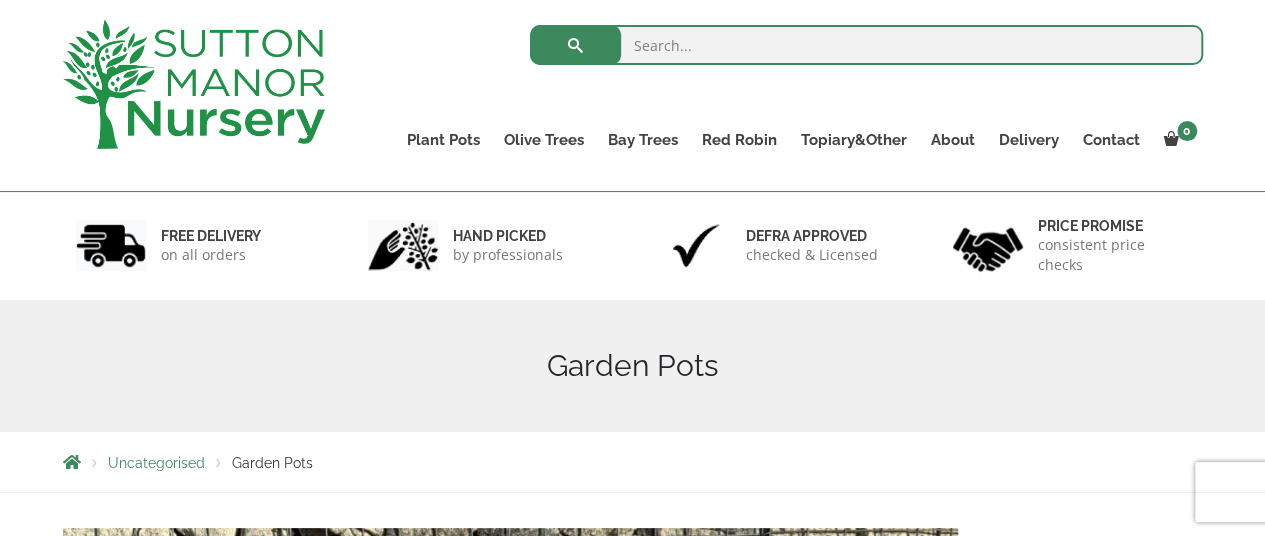 click on "Resin Bonded Pots" at bounding box center (0, 0) 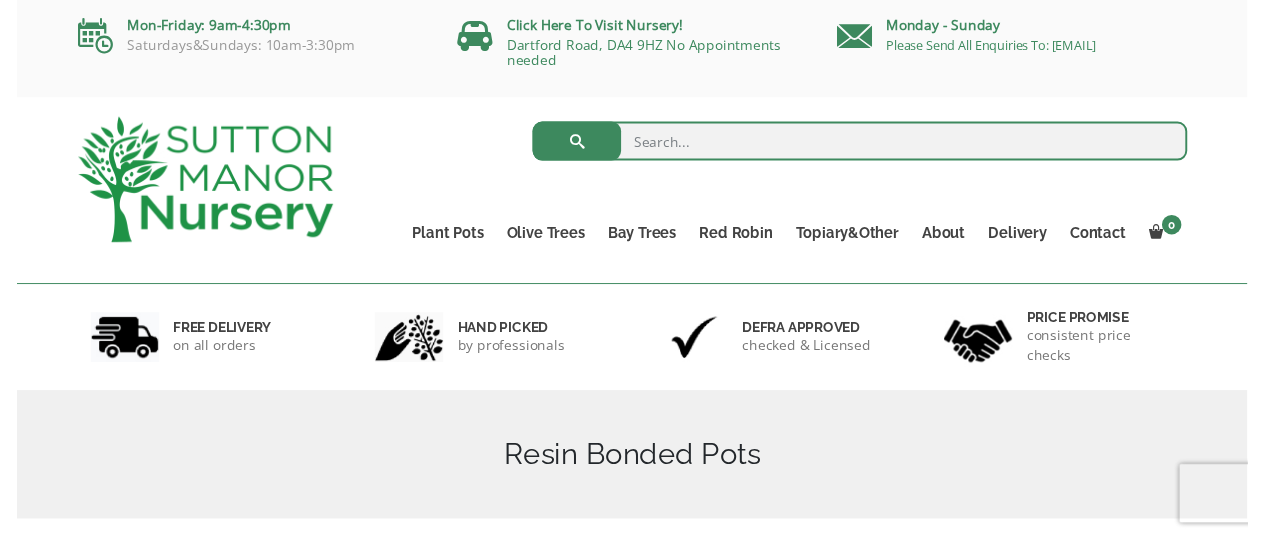 scroll, scrollTop: 0, scrollLeft: 0, axis: both 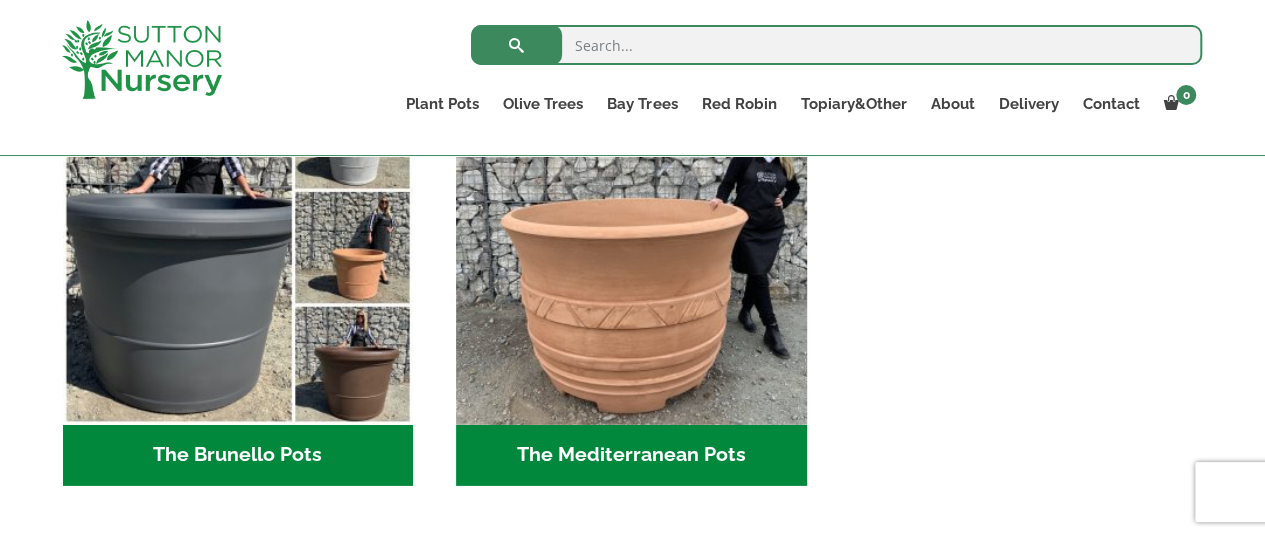 click at bounding box center (238, 249) 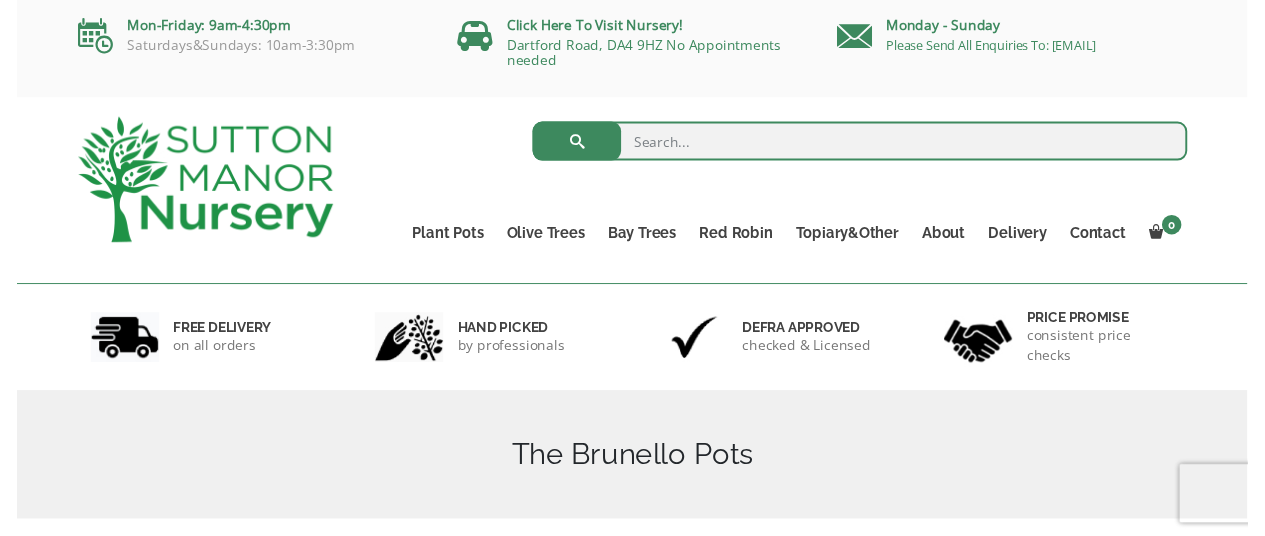 scroll, scrollTop: 0, scrollLeft: 0, axis: both 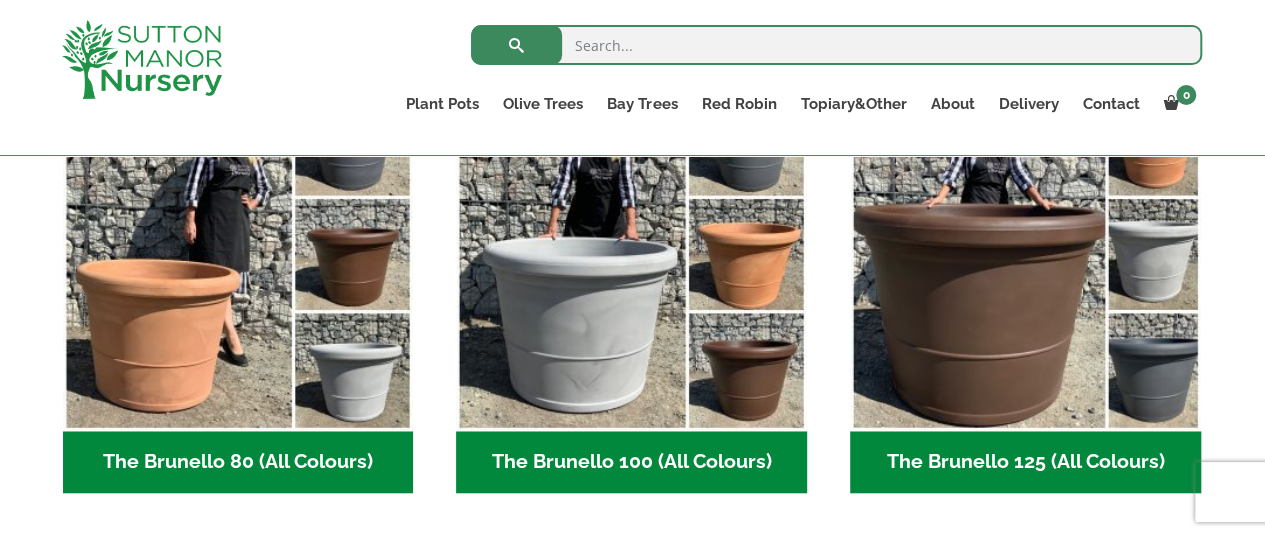 click on "The Brunello 125 (All Colours)  (5)" at bounding box center (1025, 462) 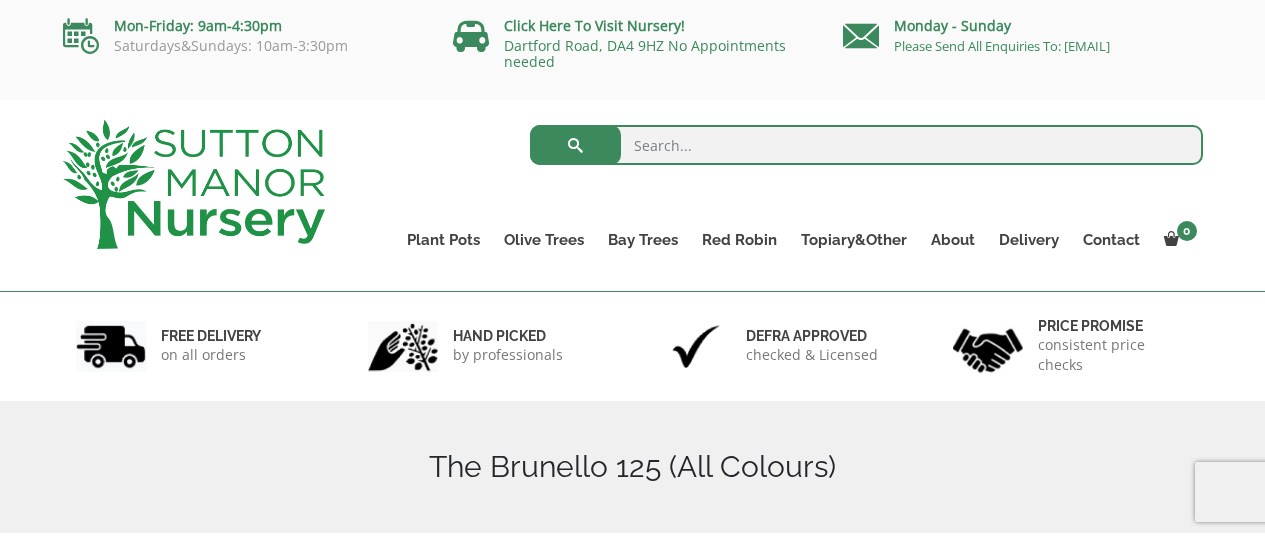 scroll, scrollTop: 0, scrollLeft: 0, axis: both 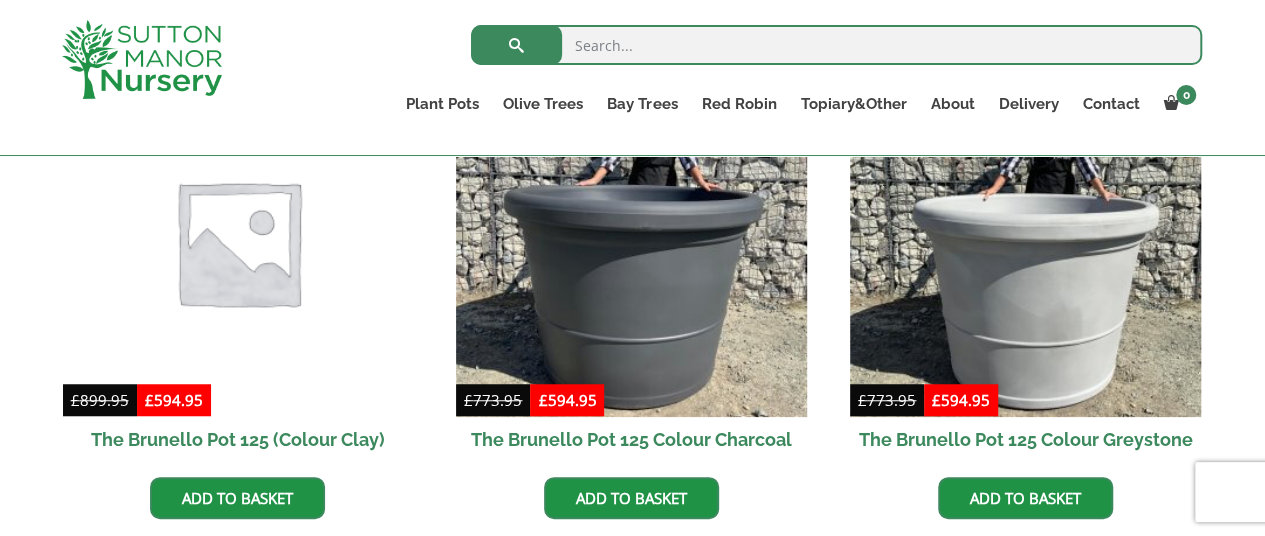 click at bounding box center (631, 242) 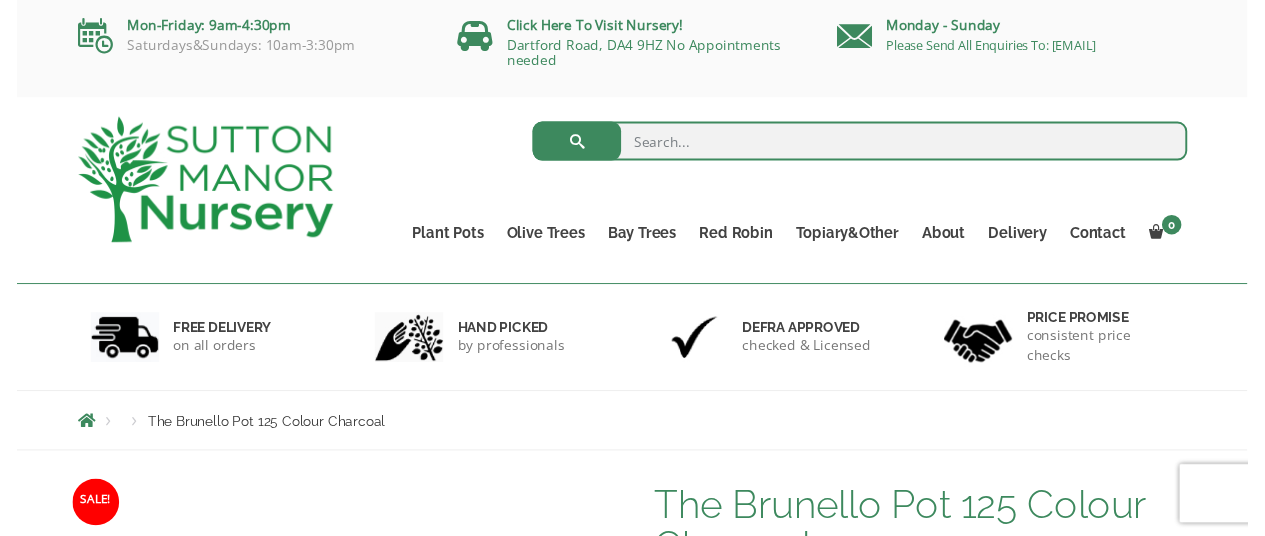 scroll, scrollTop: 0, scrollLeft: 0, axis: both 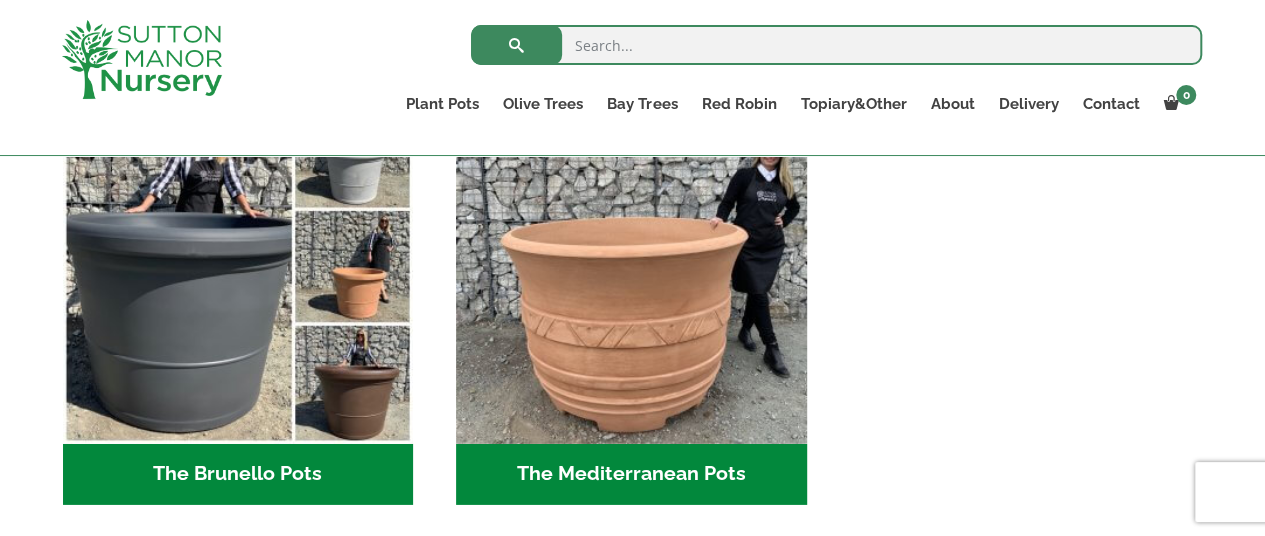 click at bounding box center [631, 268] 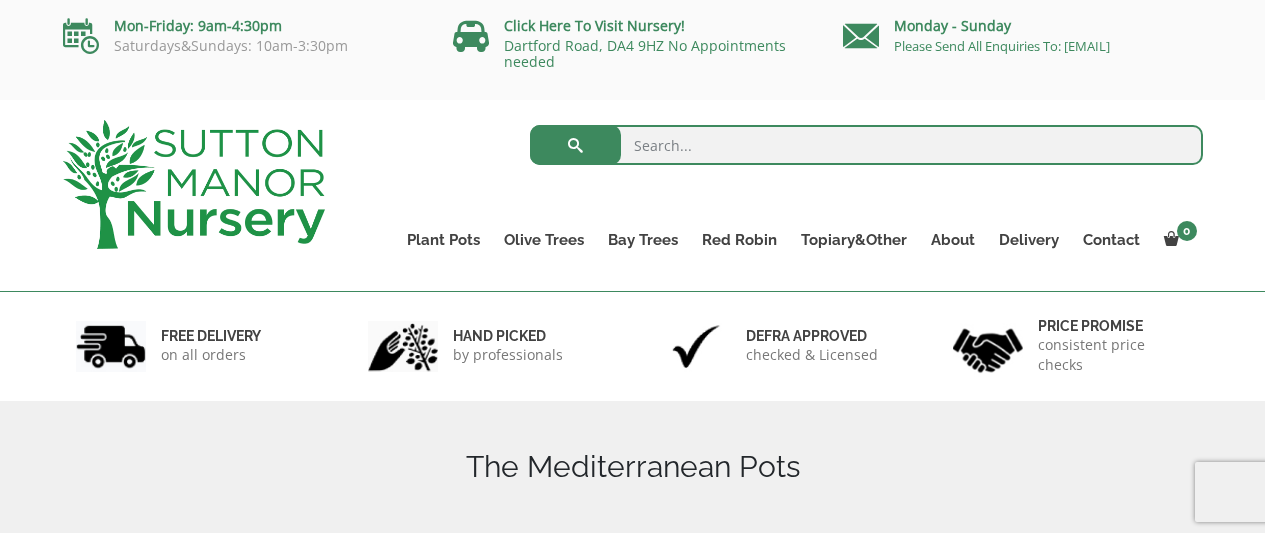 scroll, scrollTop: 0, scrollLeft: 0, axis: both 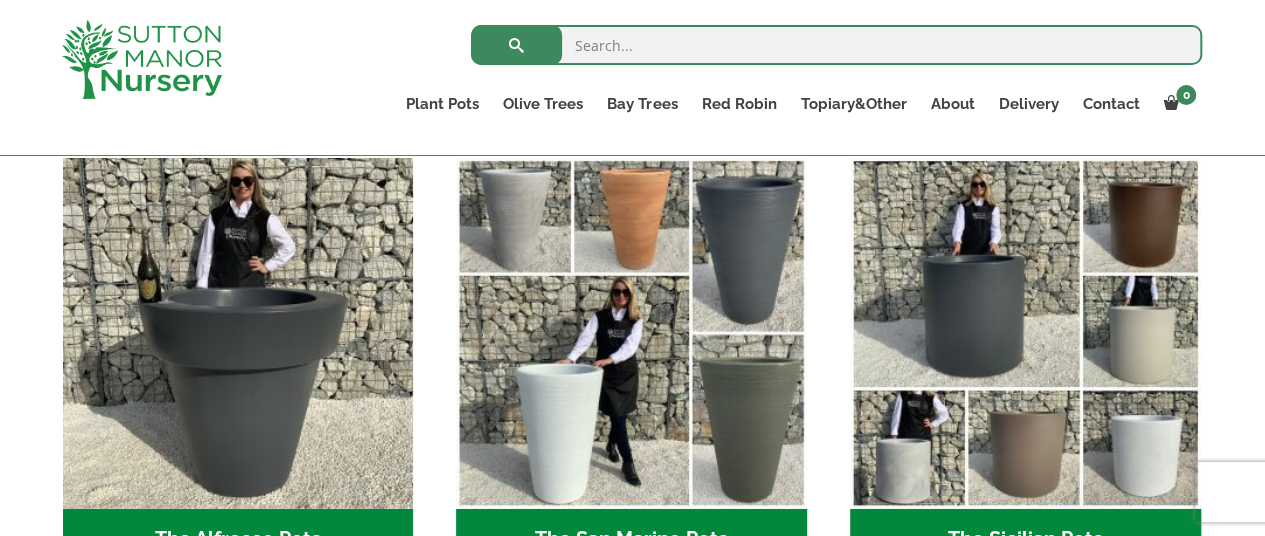 click at bounding box center (238, 333) 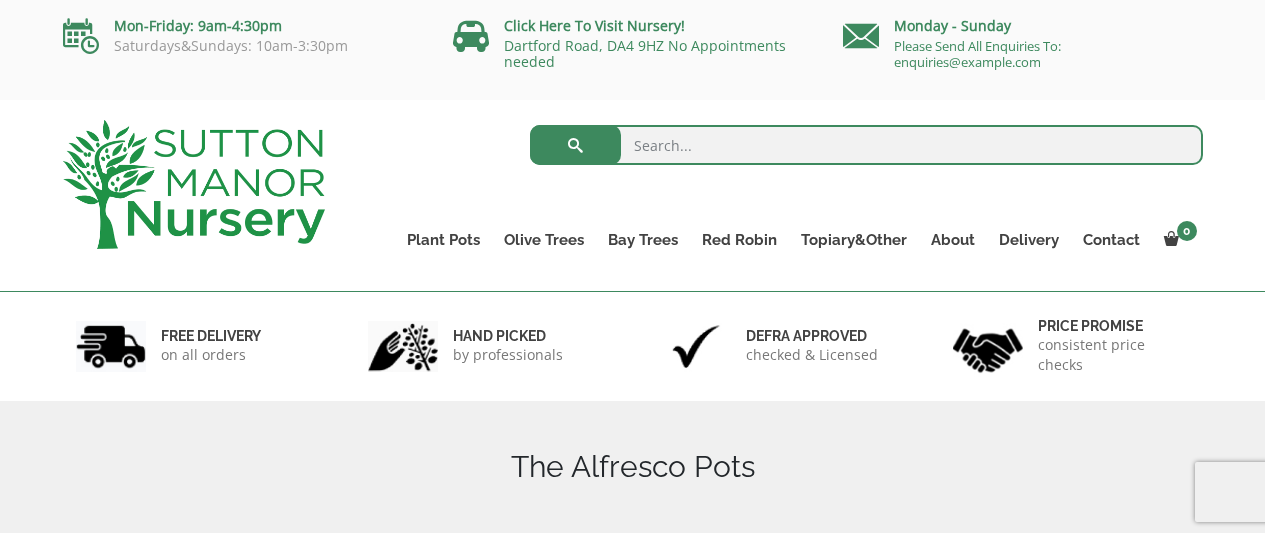 scroll, scrollTop: 0, scrollLeft: 0, axis: both 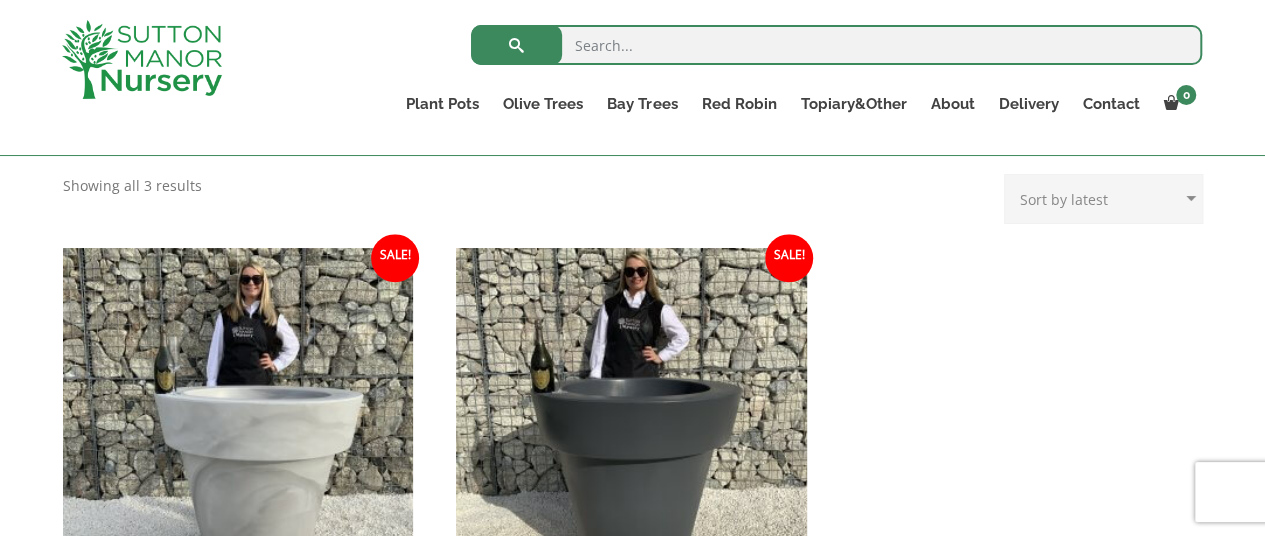 click at bounding box center [631, 423] 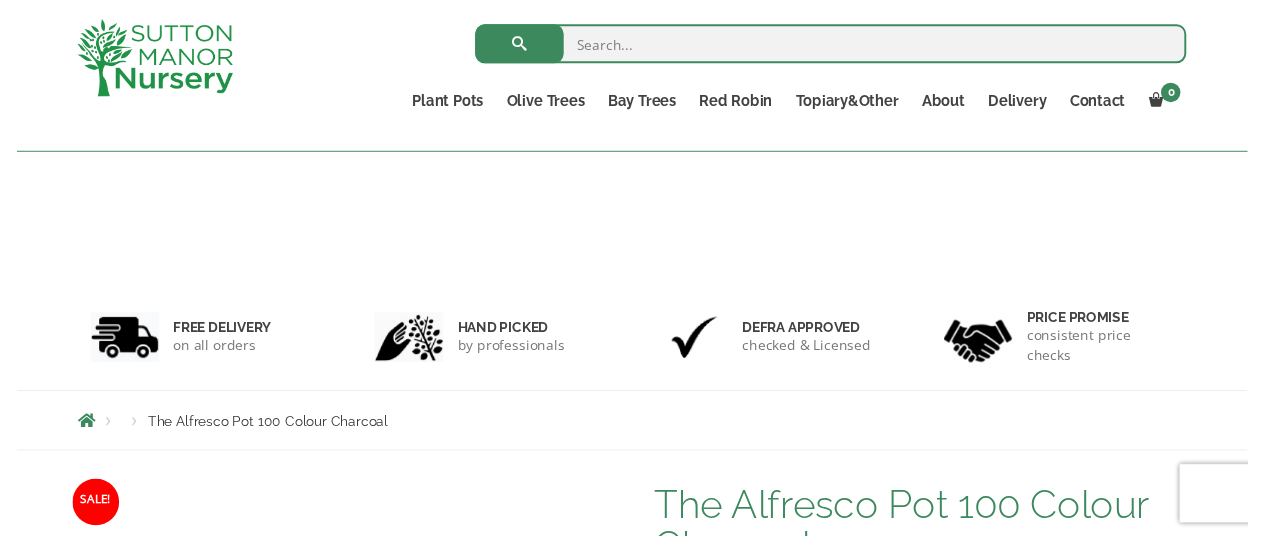 scroll, scrollTop: 200, scrollLeft: 0, axis: vertical 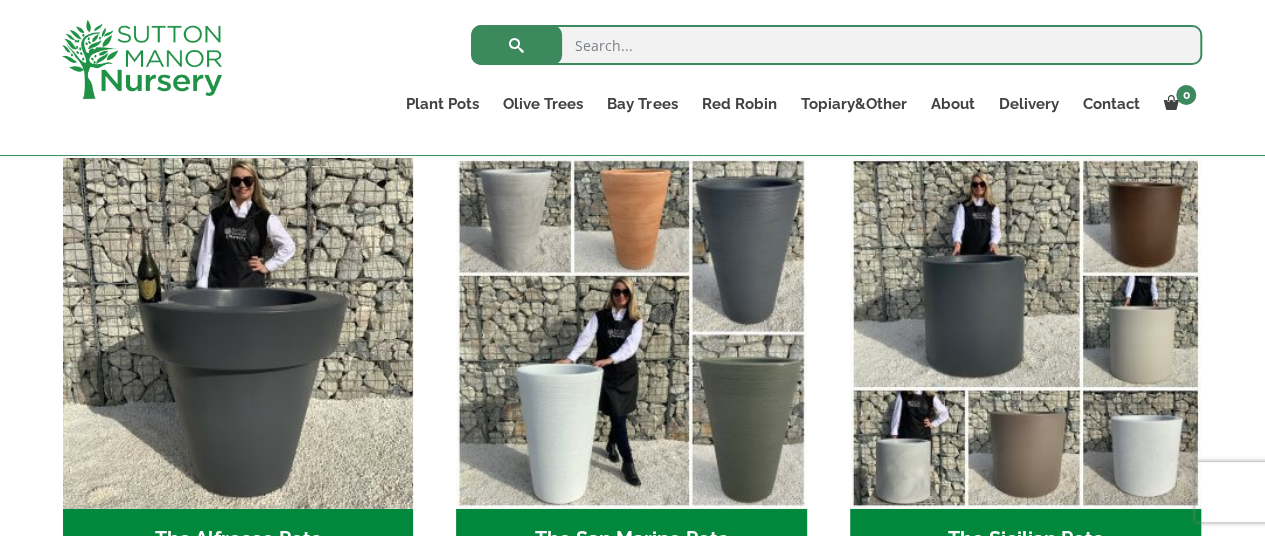 click at bounding box center (1025, 333) 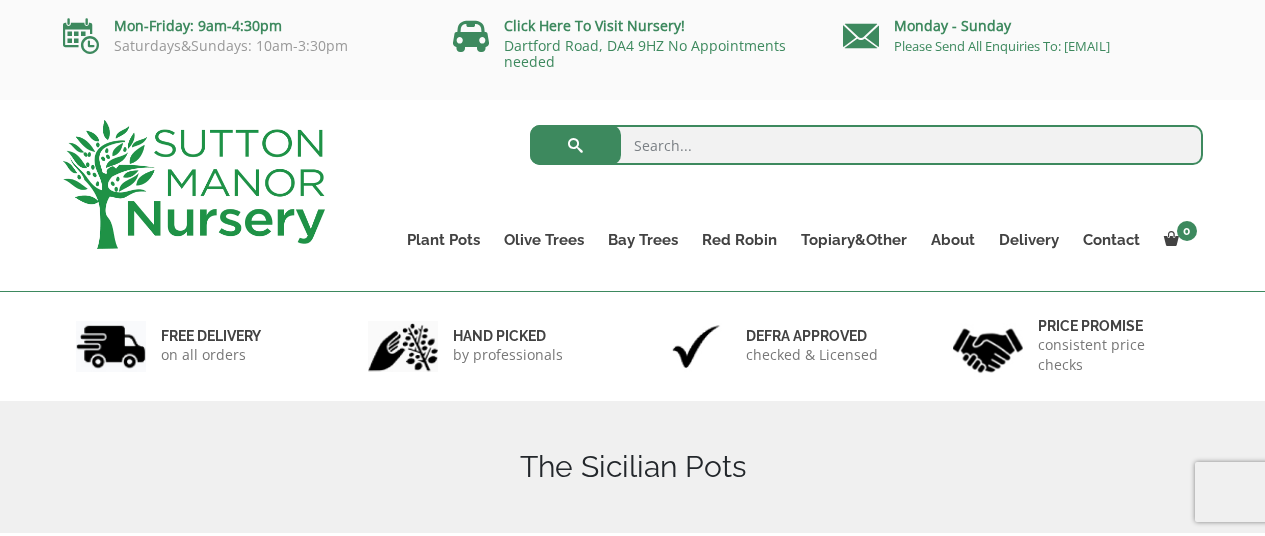 scroll, scrollTop: 0, scrollLeft: 0, axis: both 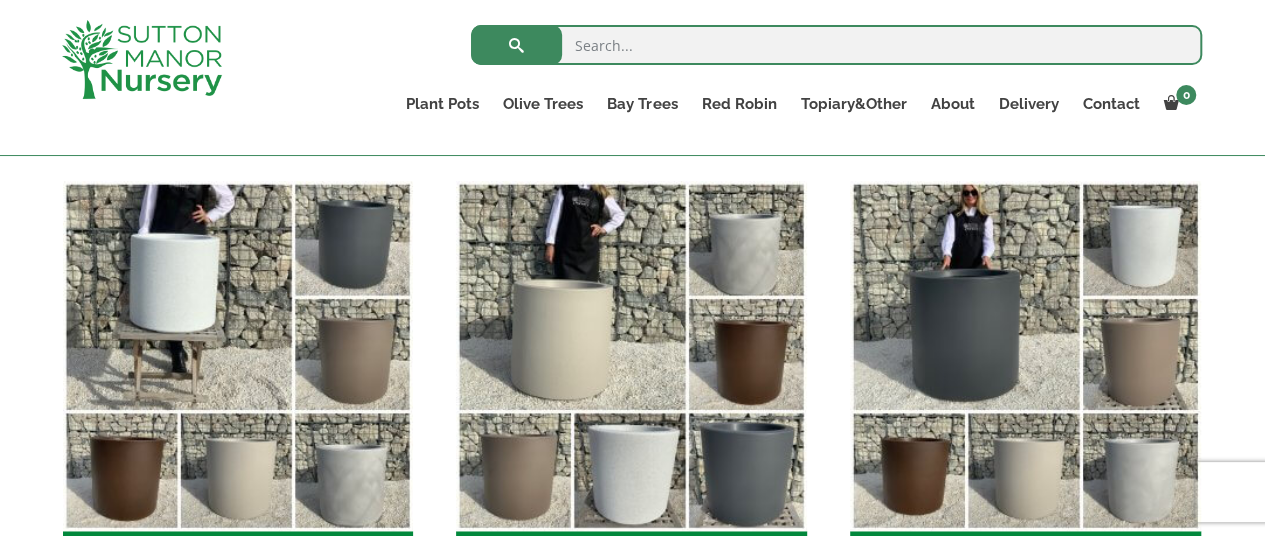 click at bounding box center [1025, 356] 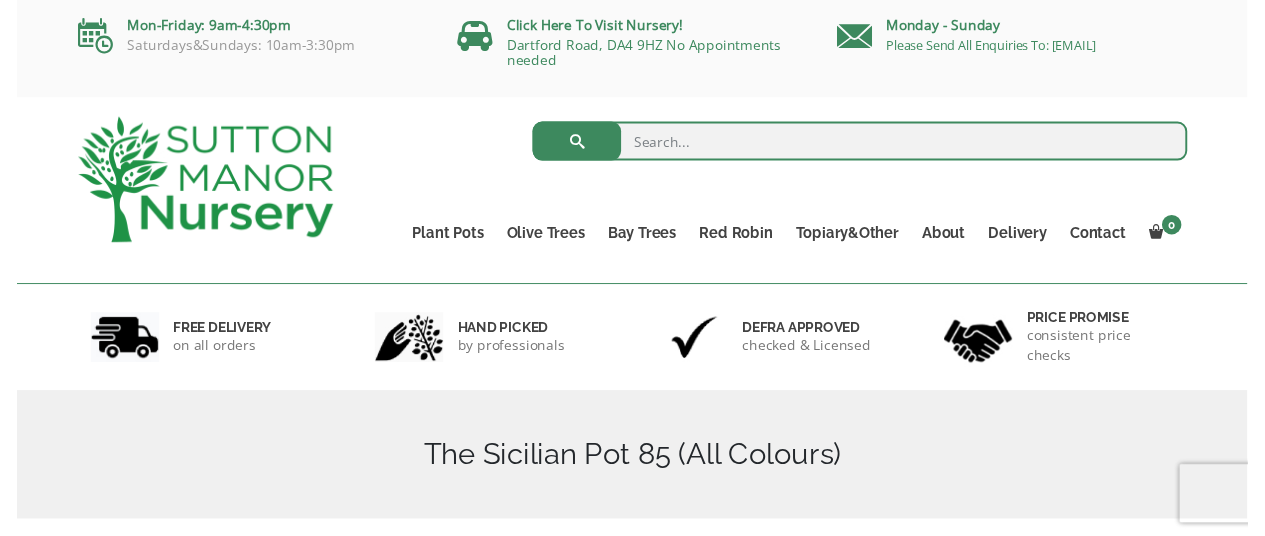 scroll, scrollTop: 0, scrollLeft: 0, axis: both 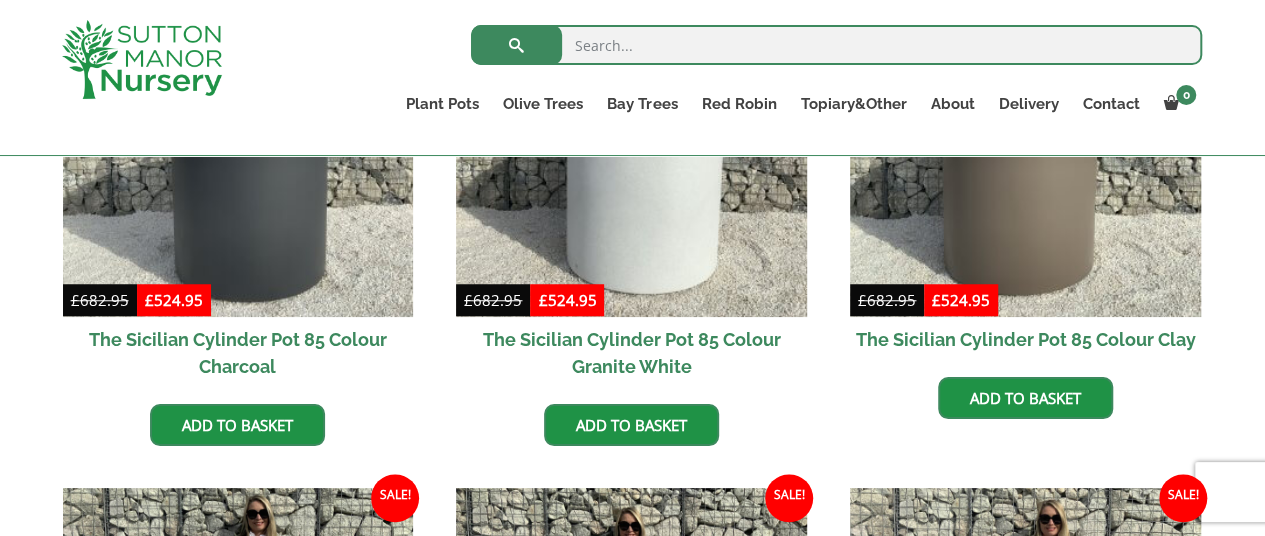 click at bounding box center [238, 142] 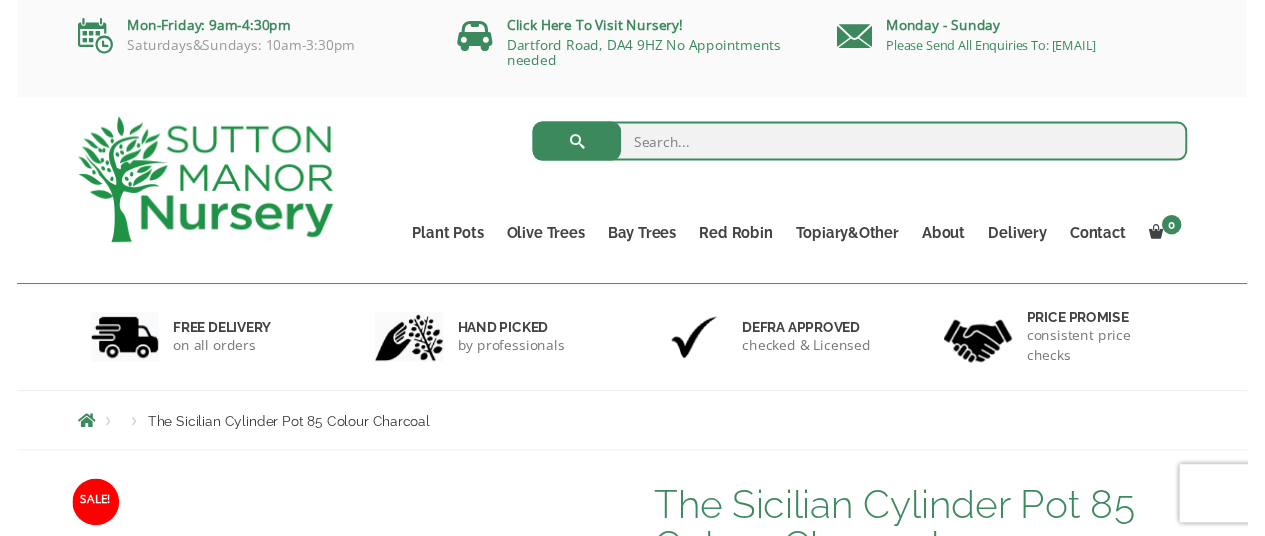 scroll, scrollTop: 0, scrollLeft: 0, axis: both 